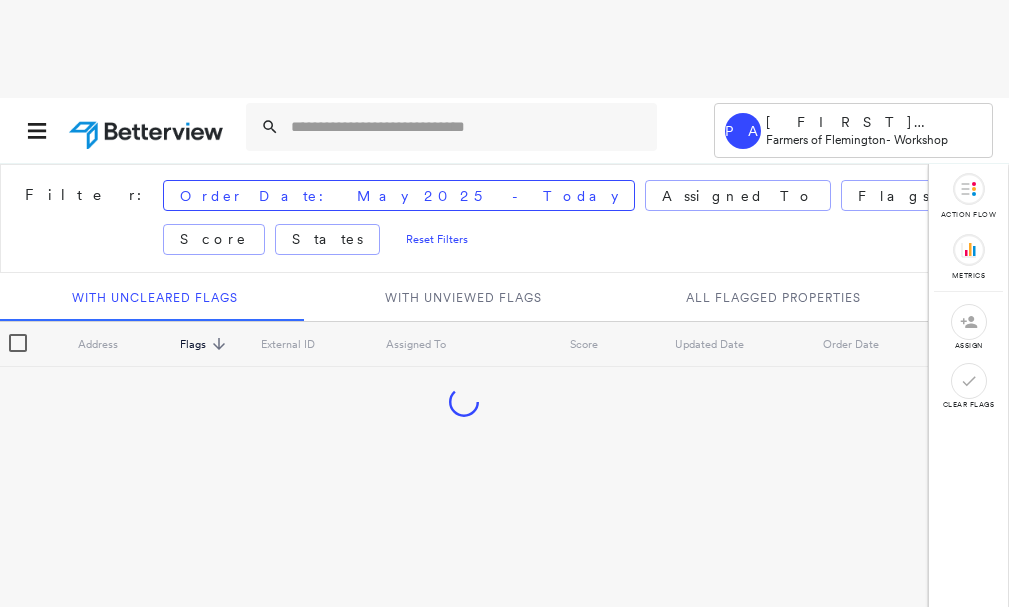 scroll, scrollTop: 0, scrollLeft: 0, axis: both 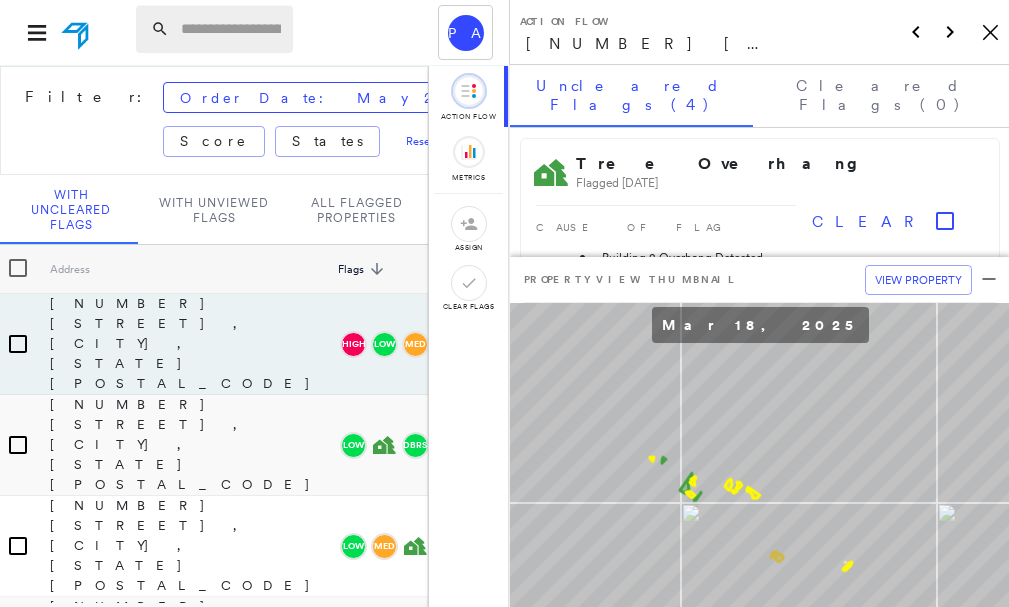 click at bounding box center (231, 29) 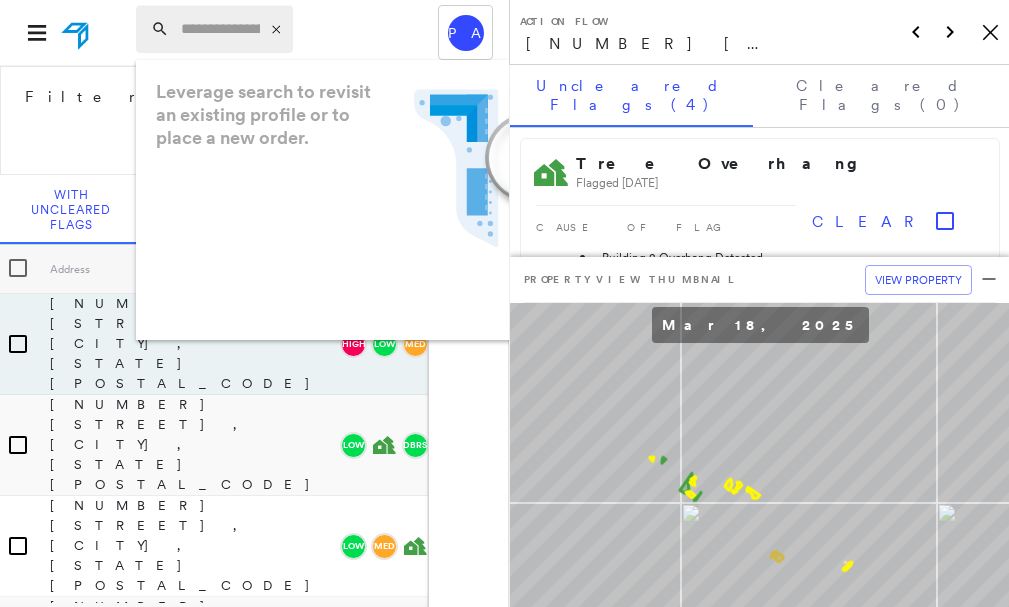 drag, startPoint x: 229, startPoint y: 12, endPoint x: 188, endPoint y: 19, distance: 41.59327 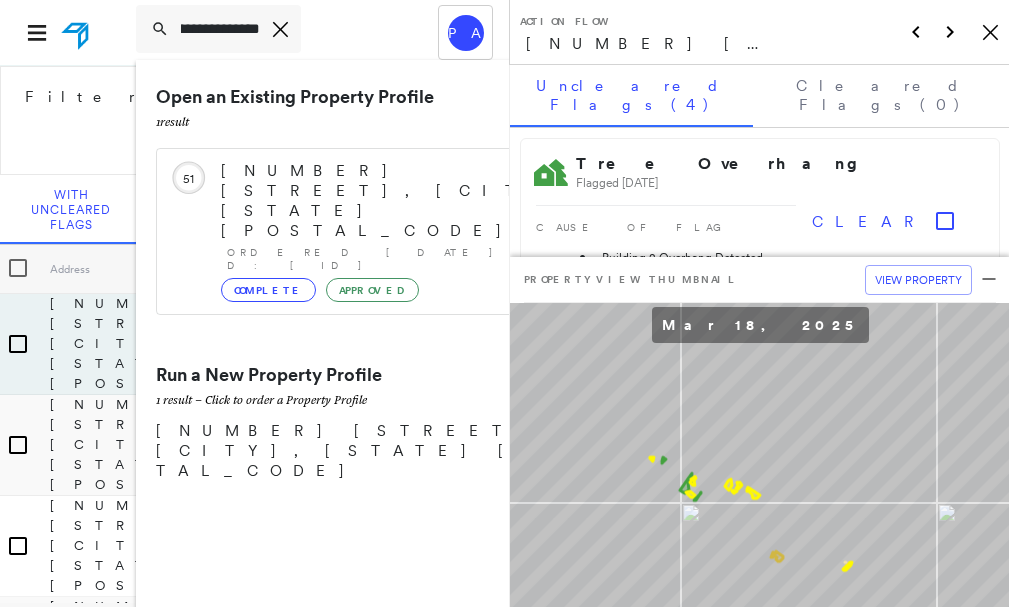 scroll, scrollTop: 0, scrollLeft: 178, axis: horizontal 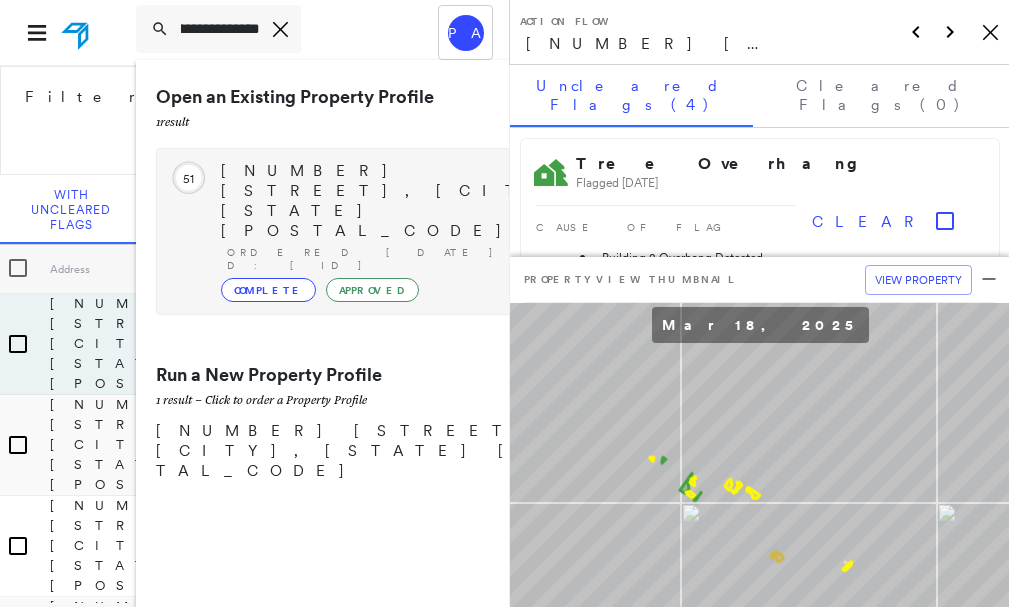 click on "[NUMBER] [STREET], [CITY], [STATE] [POSTAL_CODE]" at bounding box center [415, 201] 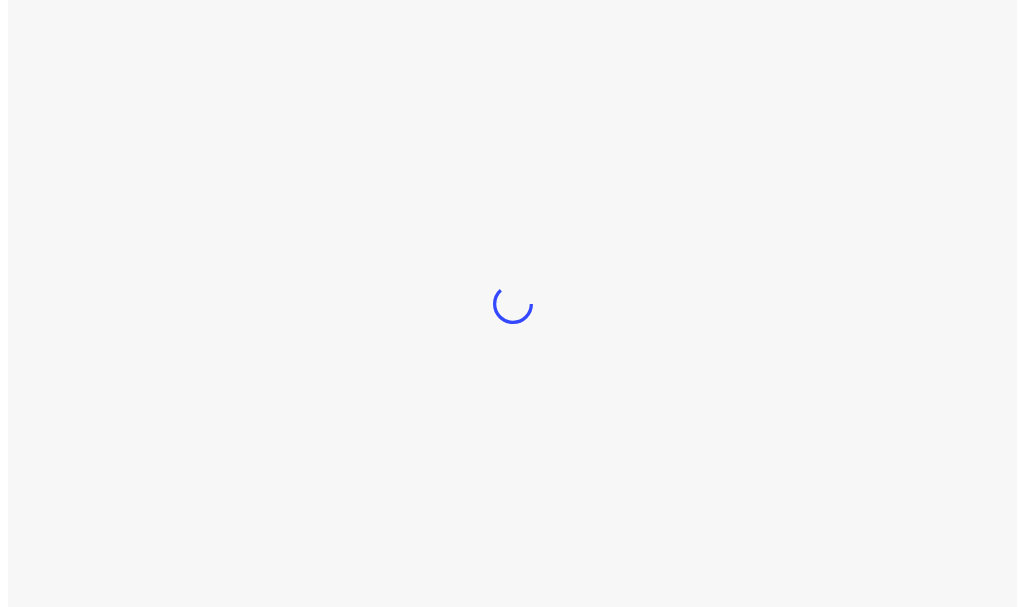 scroll, scrollTop: 0, scrollLeft: 0, axis: both 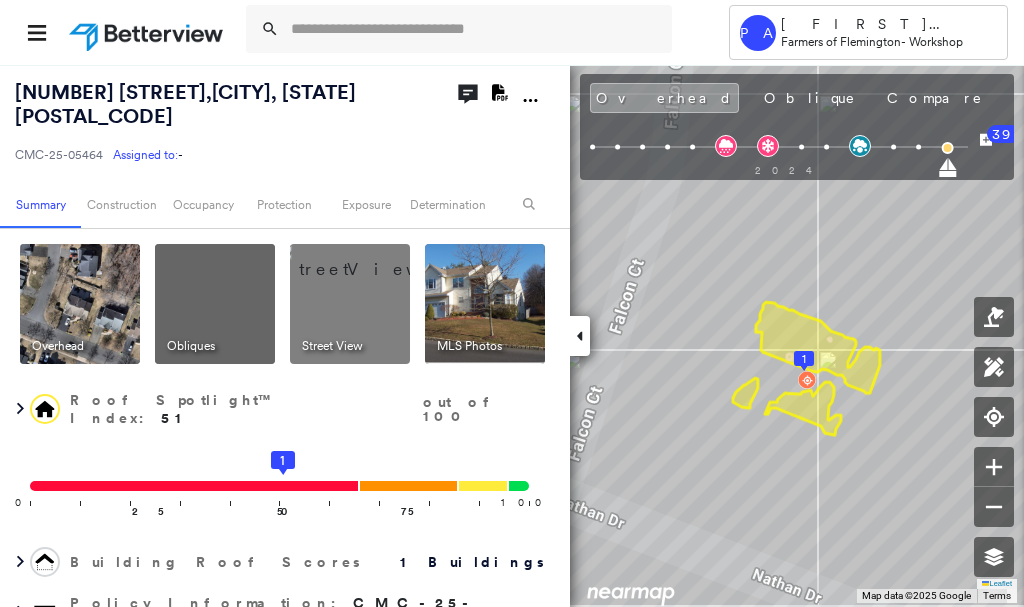 click at bounding box center [80, 304] 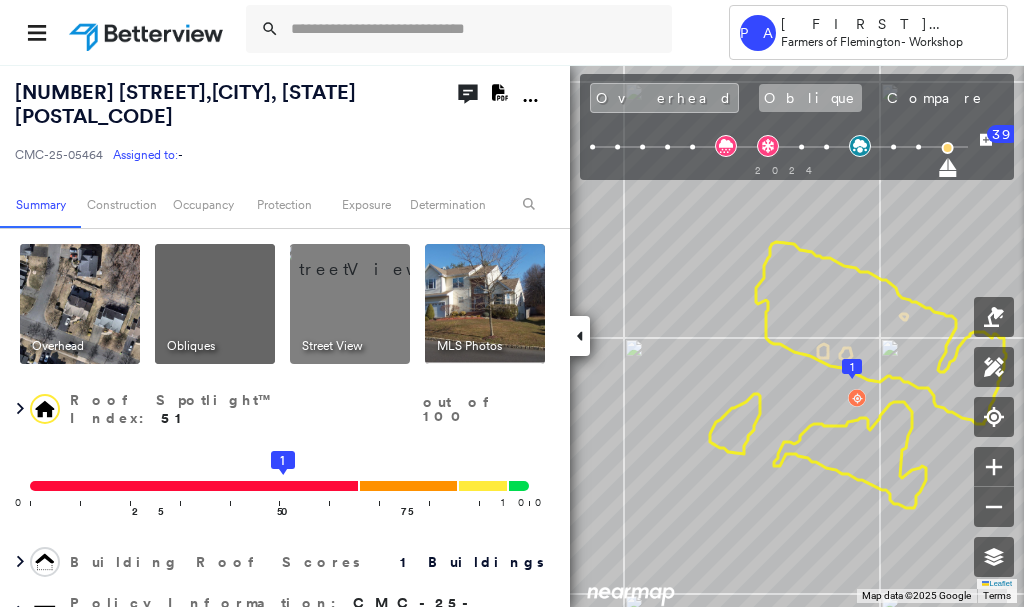 click on "Oblique" at bounding box center [810, 98] 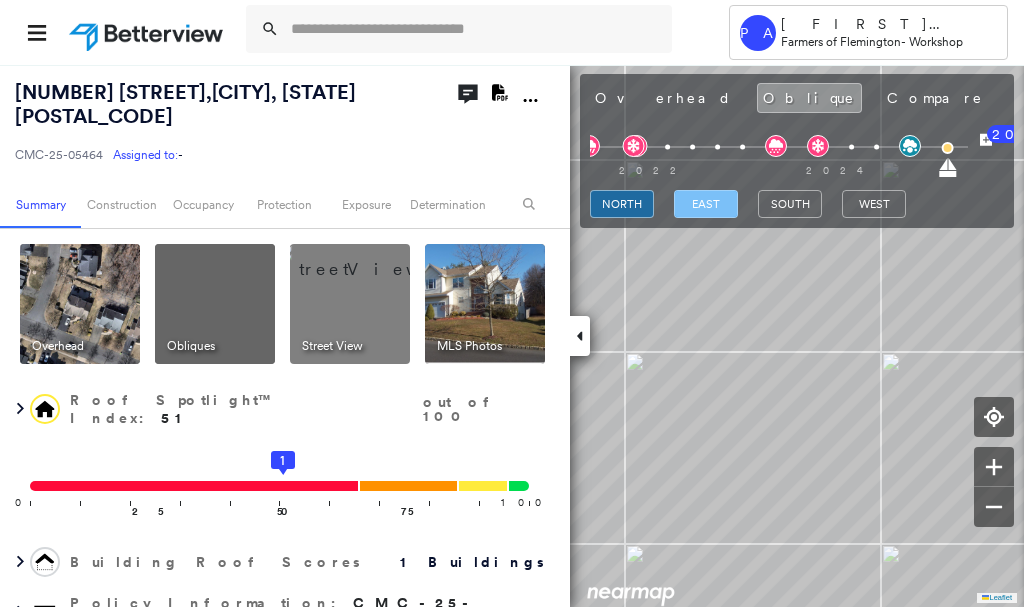 click on "east" at bounding box center (706, 204) 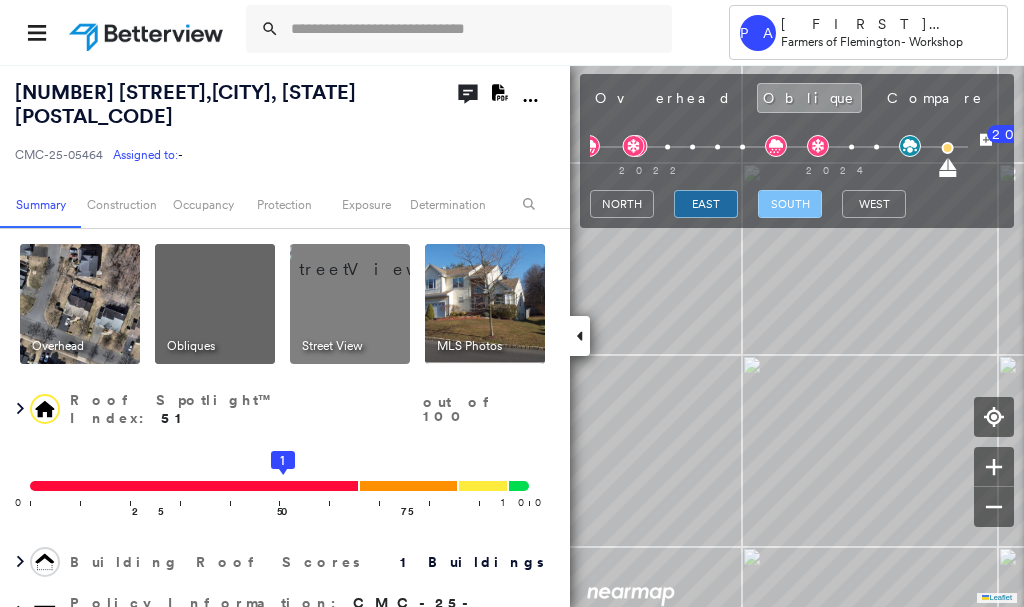 click on "south" at bounding box center [790, 204] 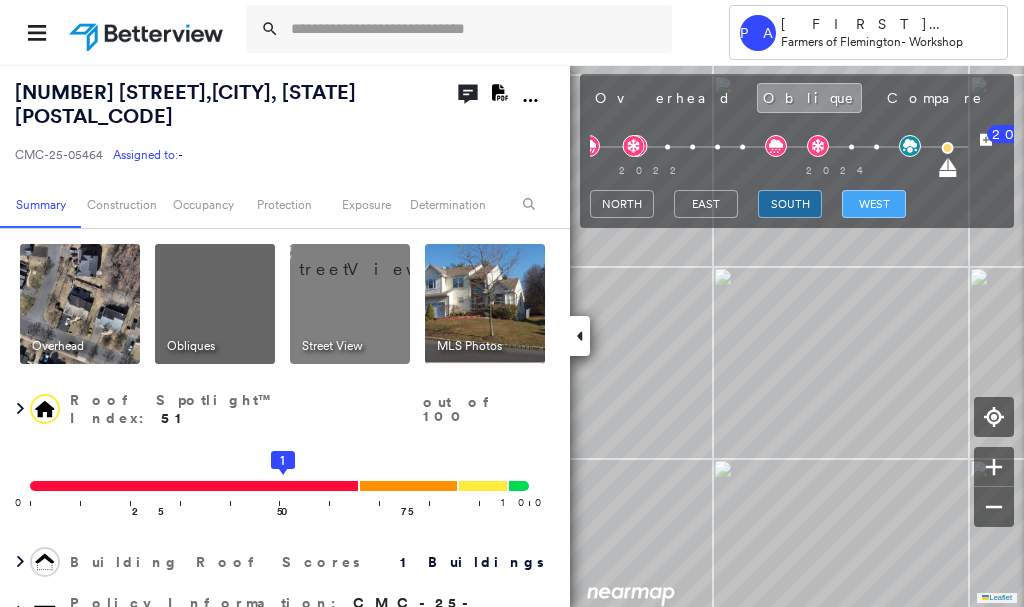 click on "west" at bounding box center [874, 204] 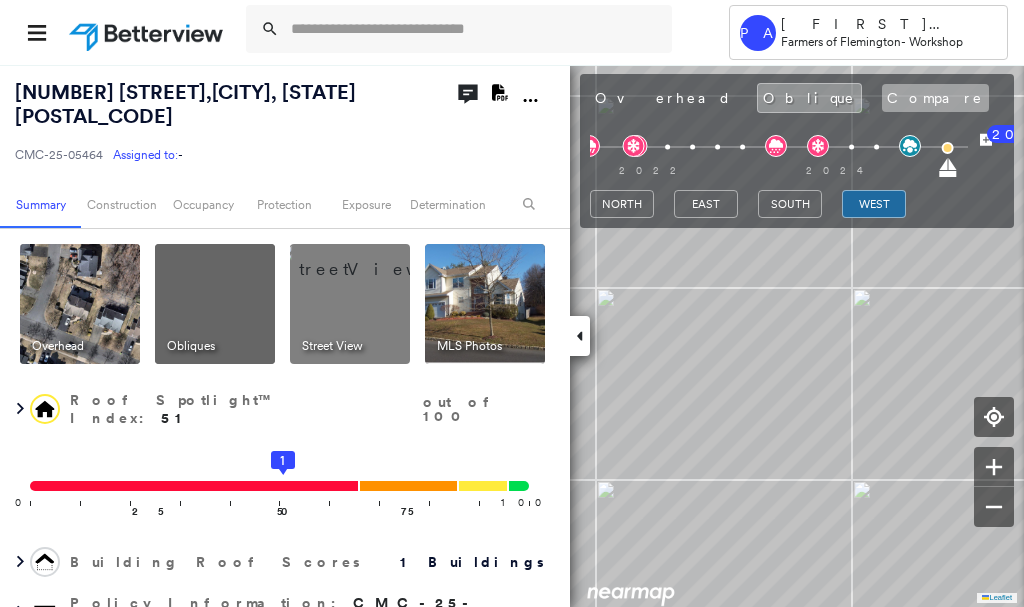 click on "Compare" at bounding box center [935, 98] 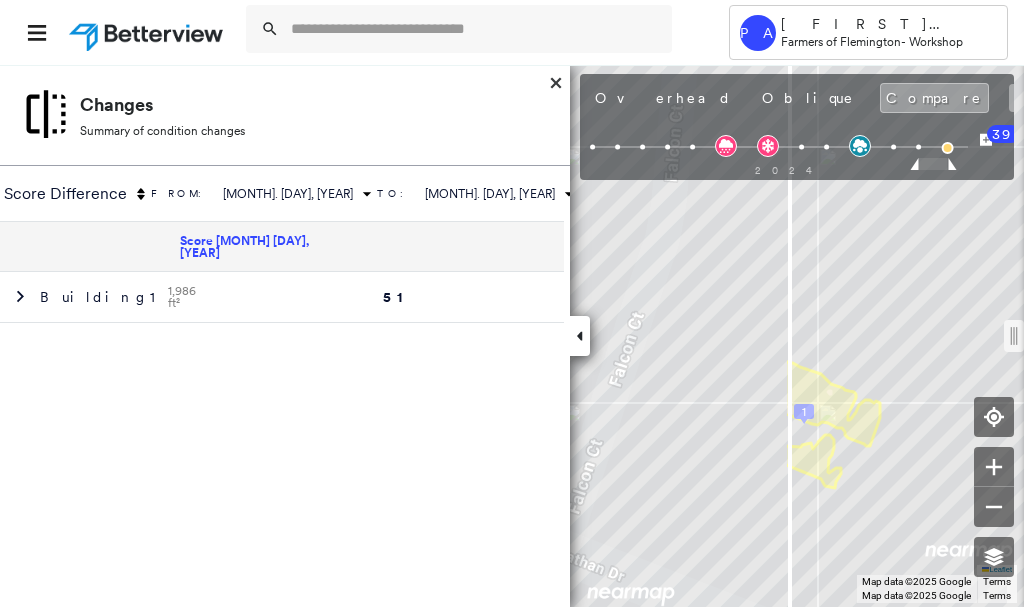 click on "Street View" at bounding box center (1108, 98) 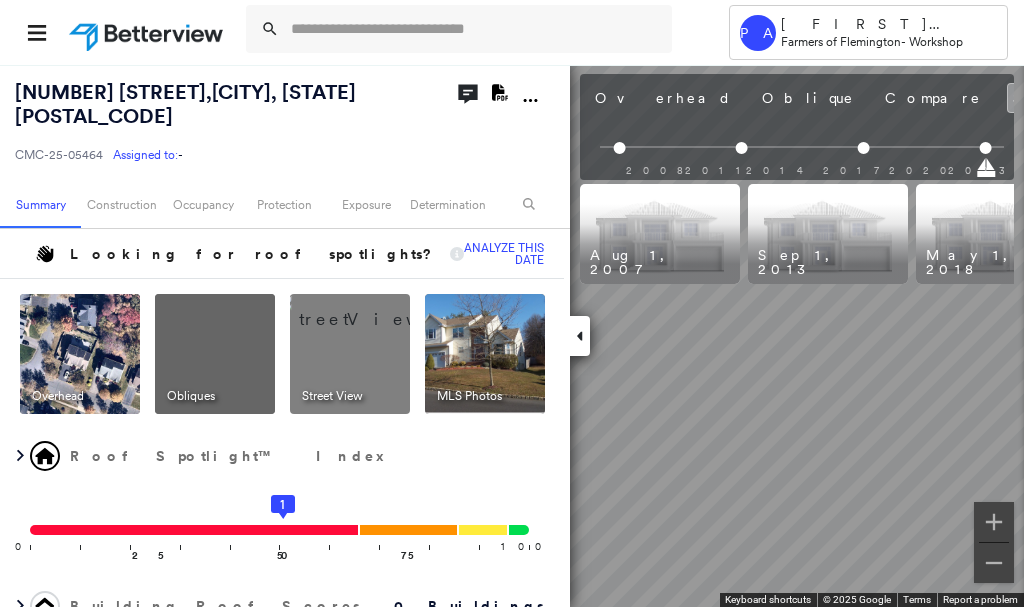scroll, scrollTop: 0, scrollLeft: 238, axis: horizontal 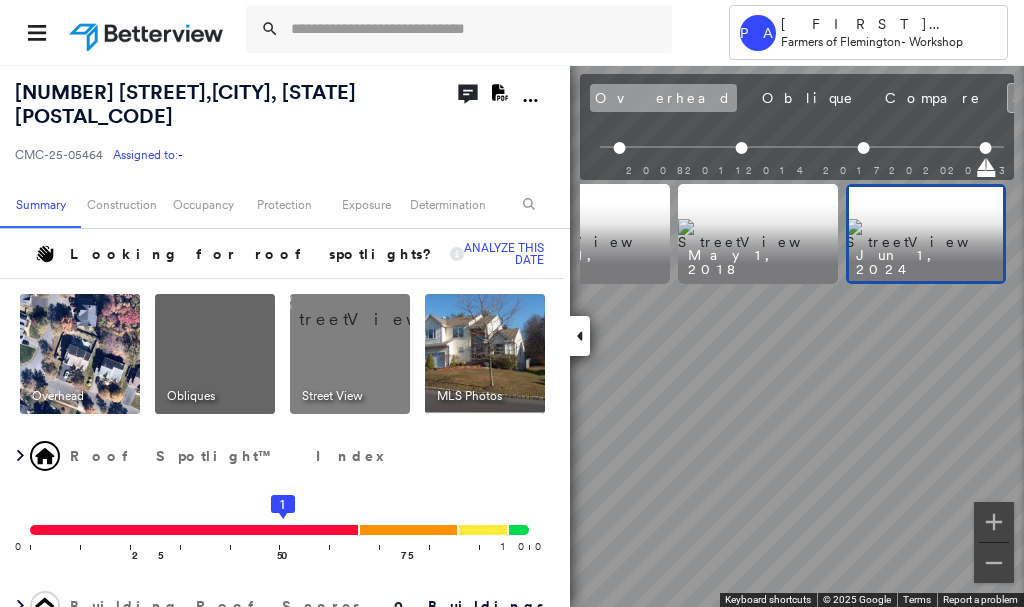 click on "Overhead" at bounding box center [663, 98] 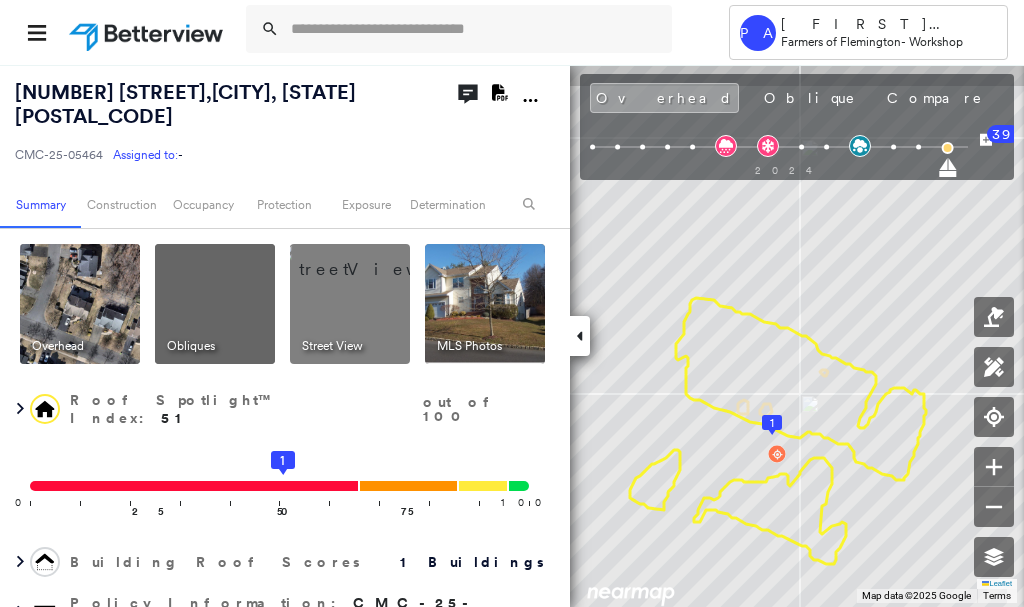 click 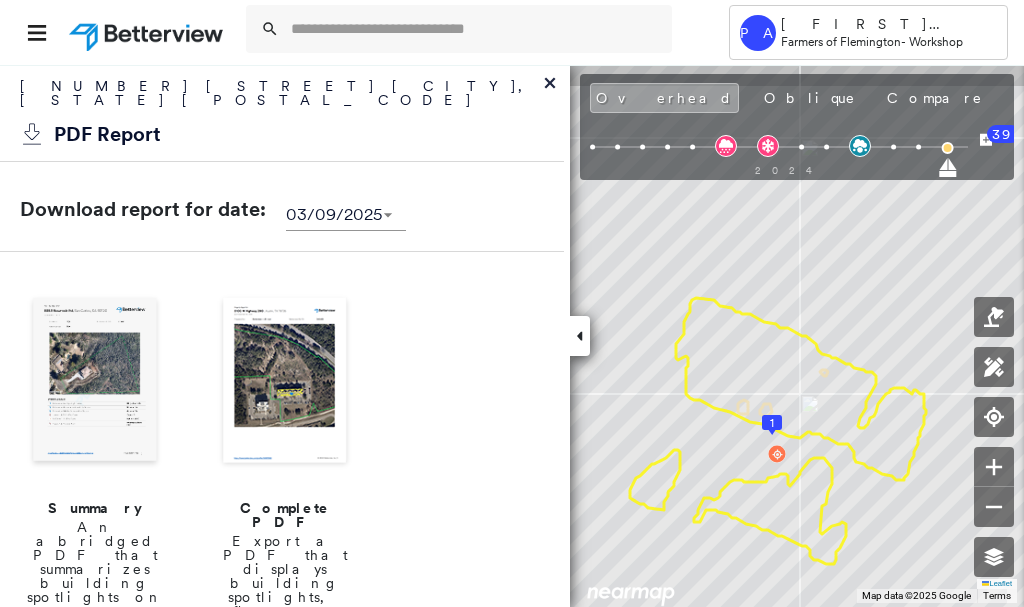 click on "Complete PDF Export a PDF that displays building spotlights, flags, measurements, and Partner Connect data." at bounding box center [285, 497] 